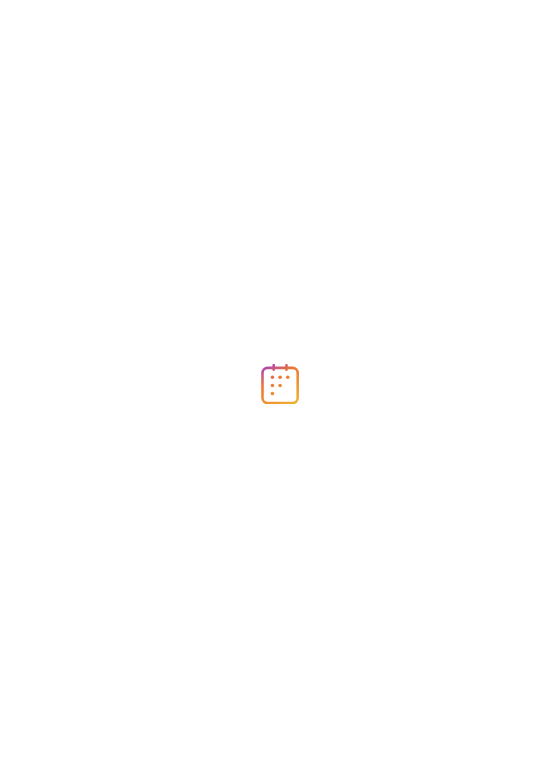 scroll, scrollTop: 0, scrollLeft: 0, axis: both 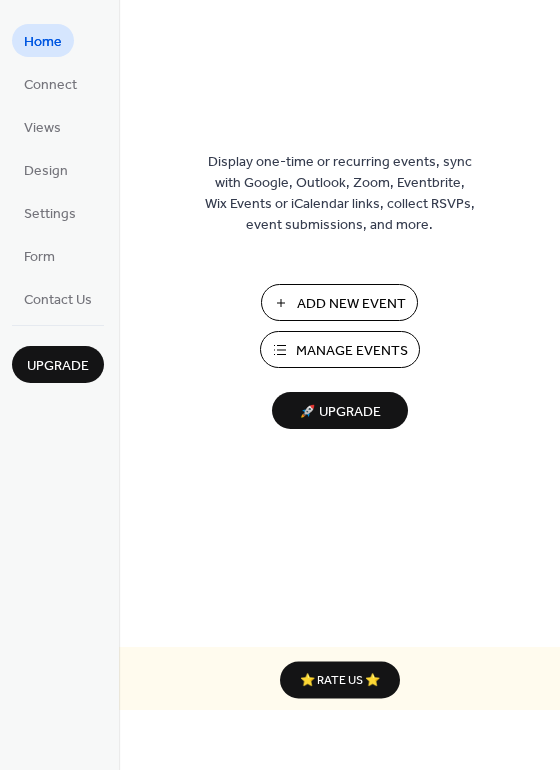 click on "Manage Events" at bounding box center [352, 351] 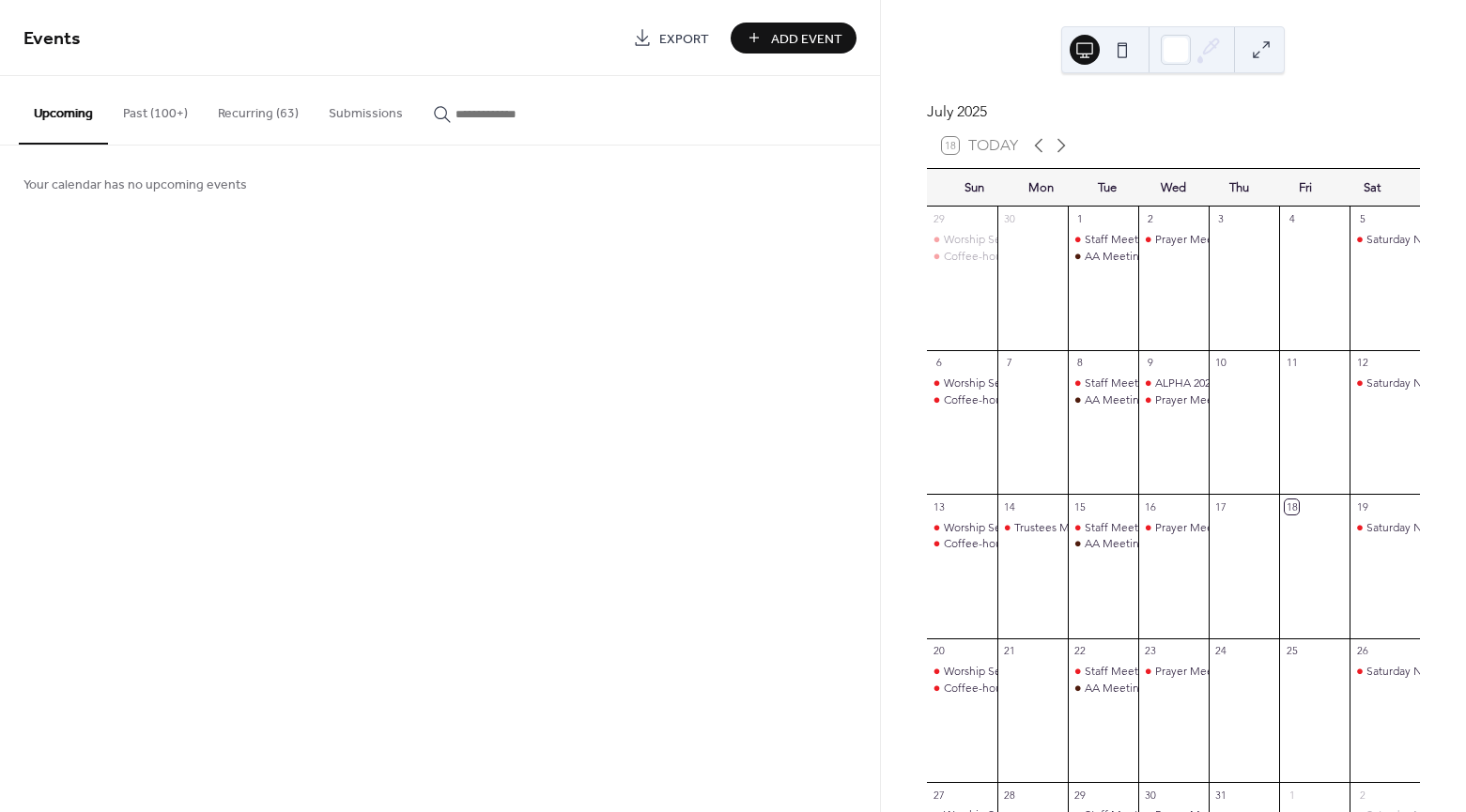 scroll, scrollTop: 0, scrollLeft: 0, axis: both 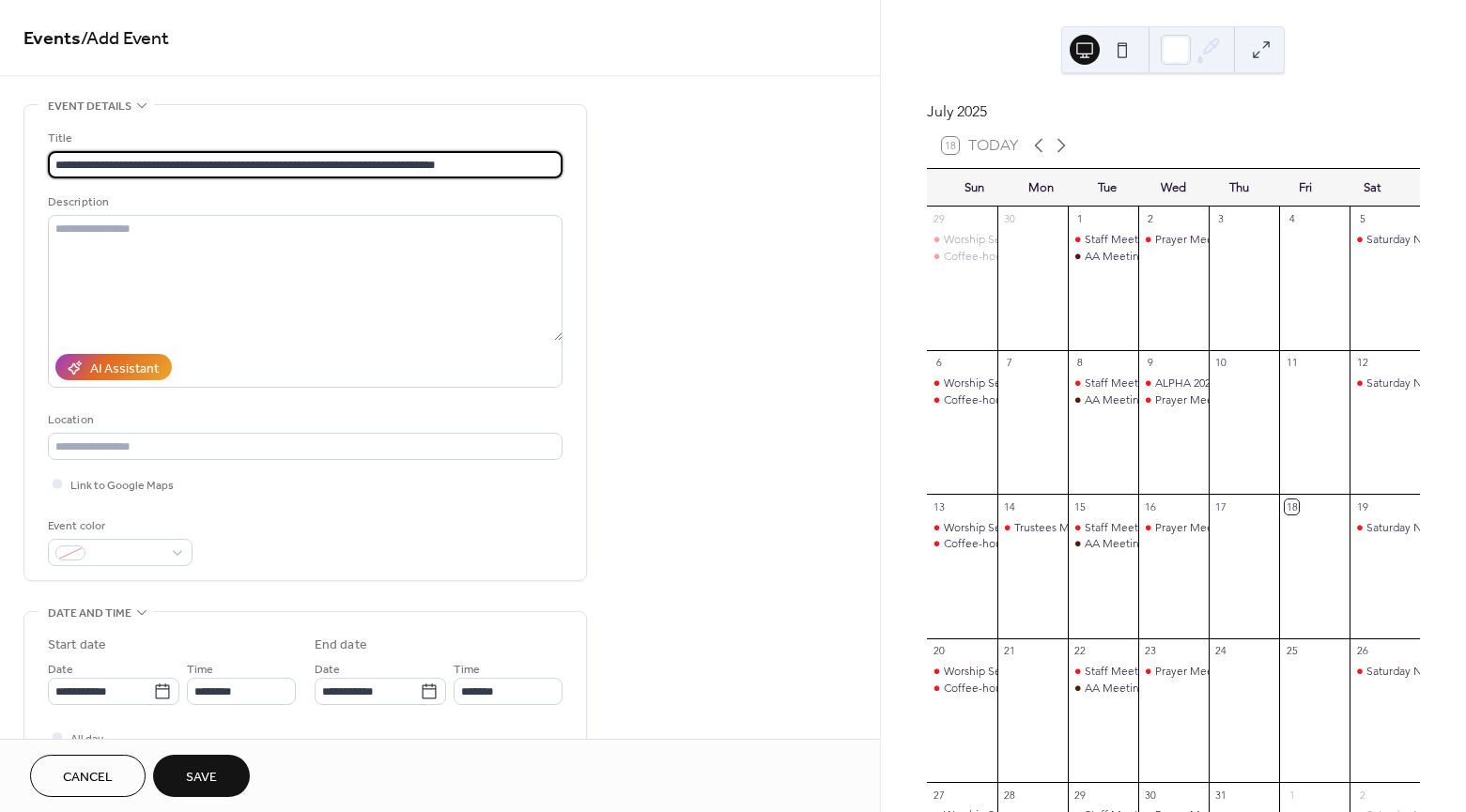 click on "**********" at bounding box center (305, 164) 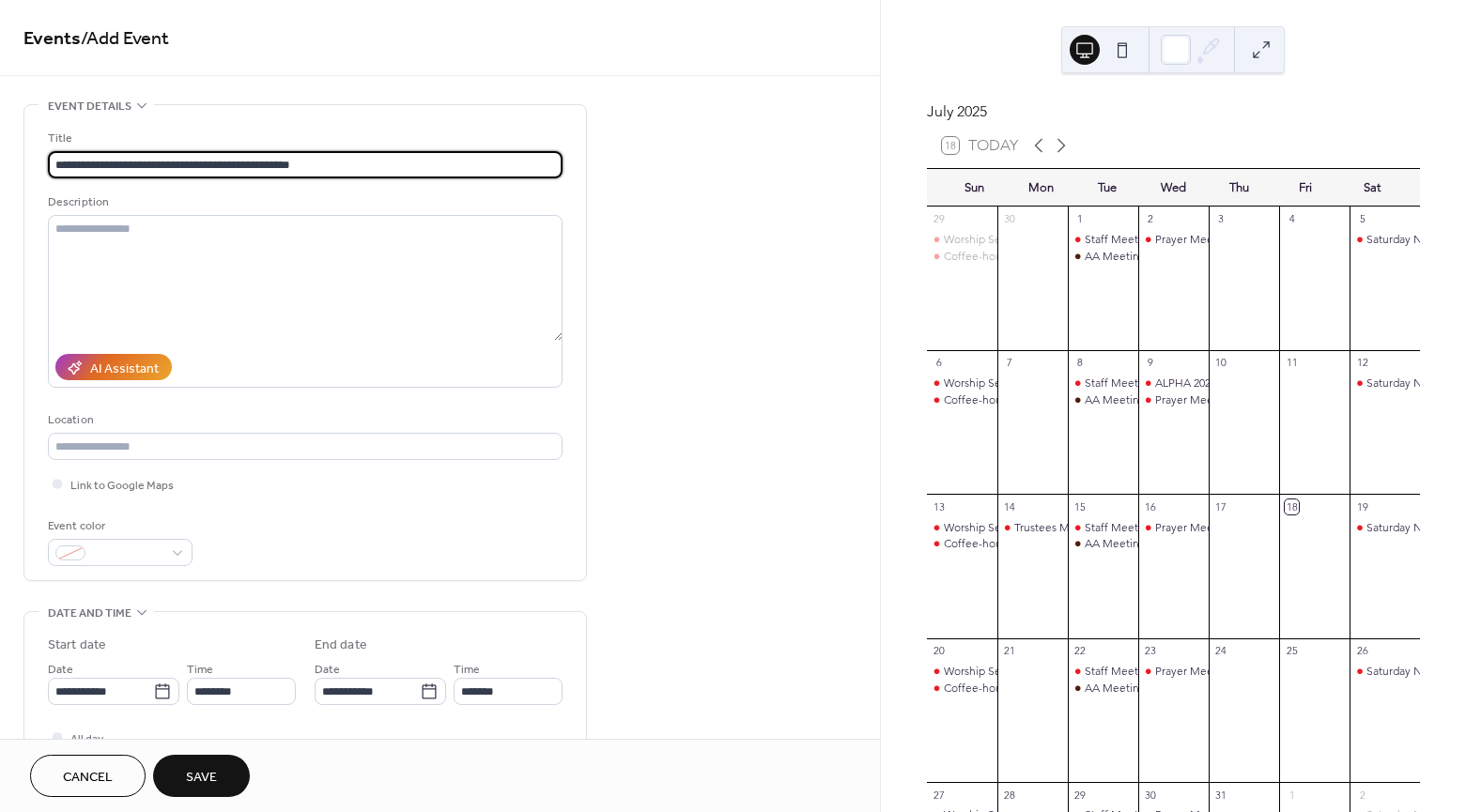 click on "**********" at bounding box center (305, 164) 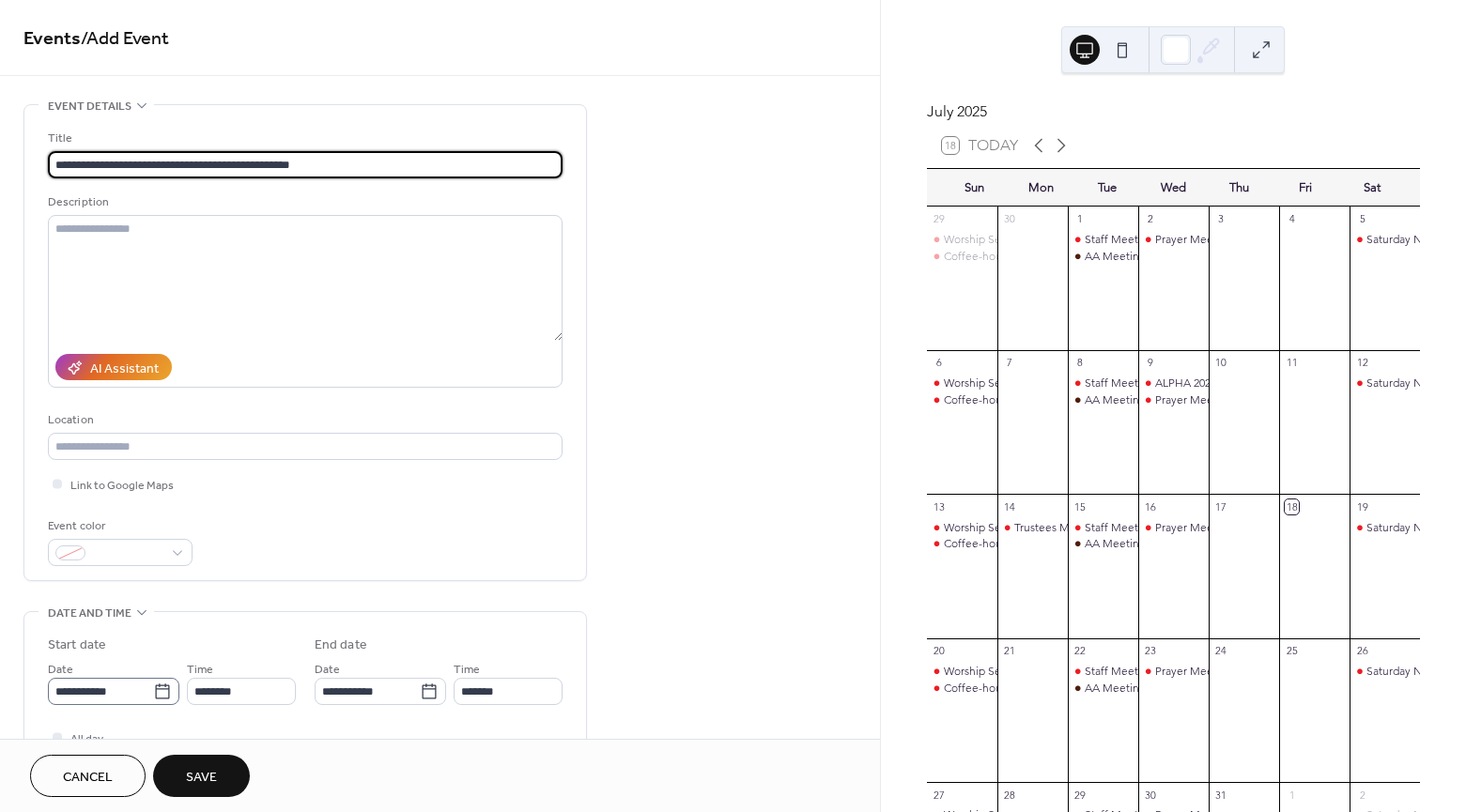 type on "**********" 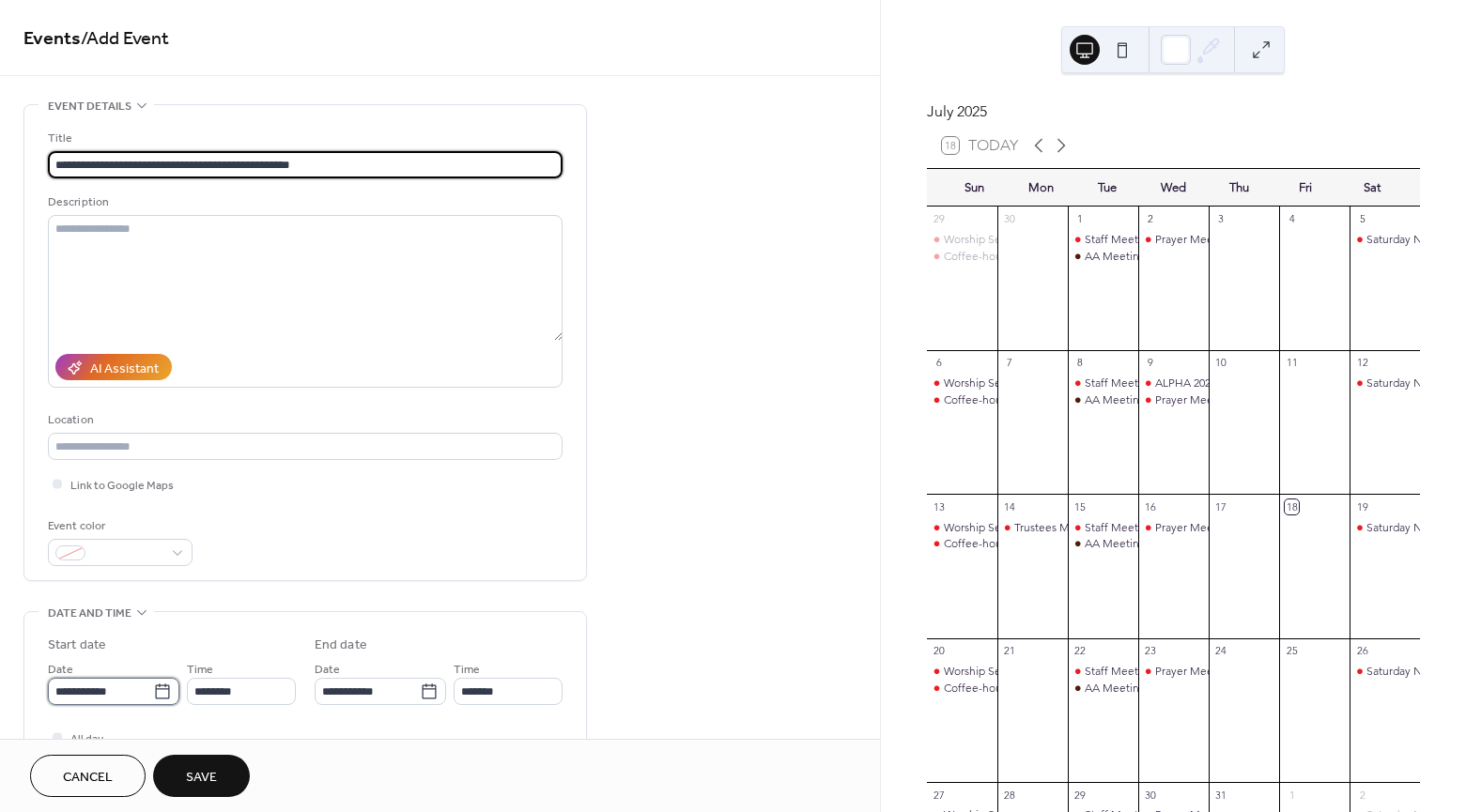 click on "**********" at bounding box center [100, 691] 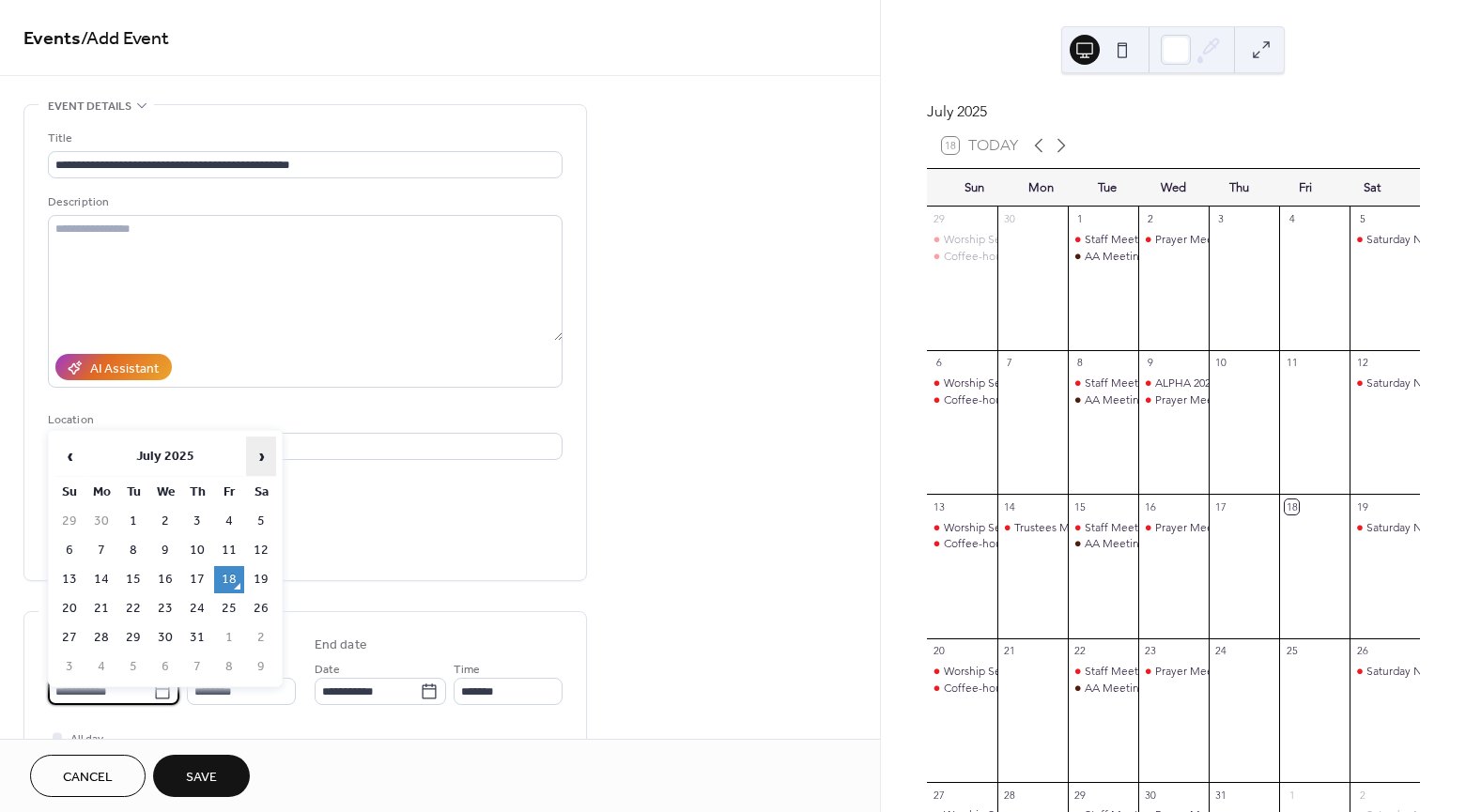 click on "›" at bounding box center [261, 456] 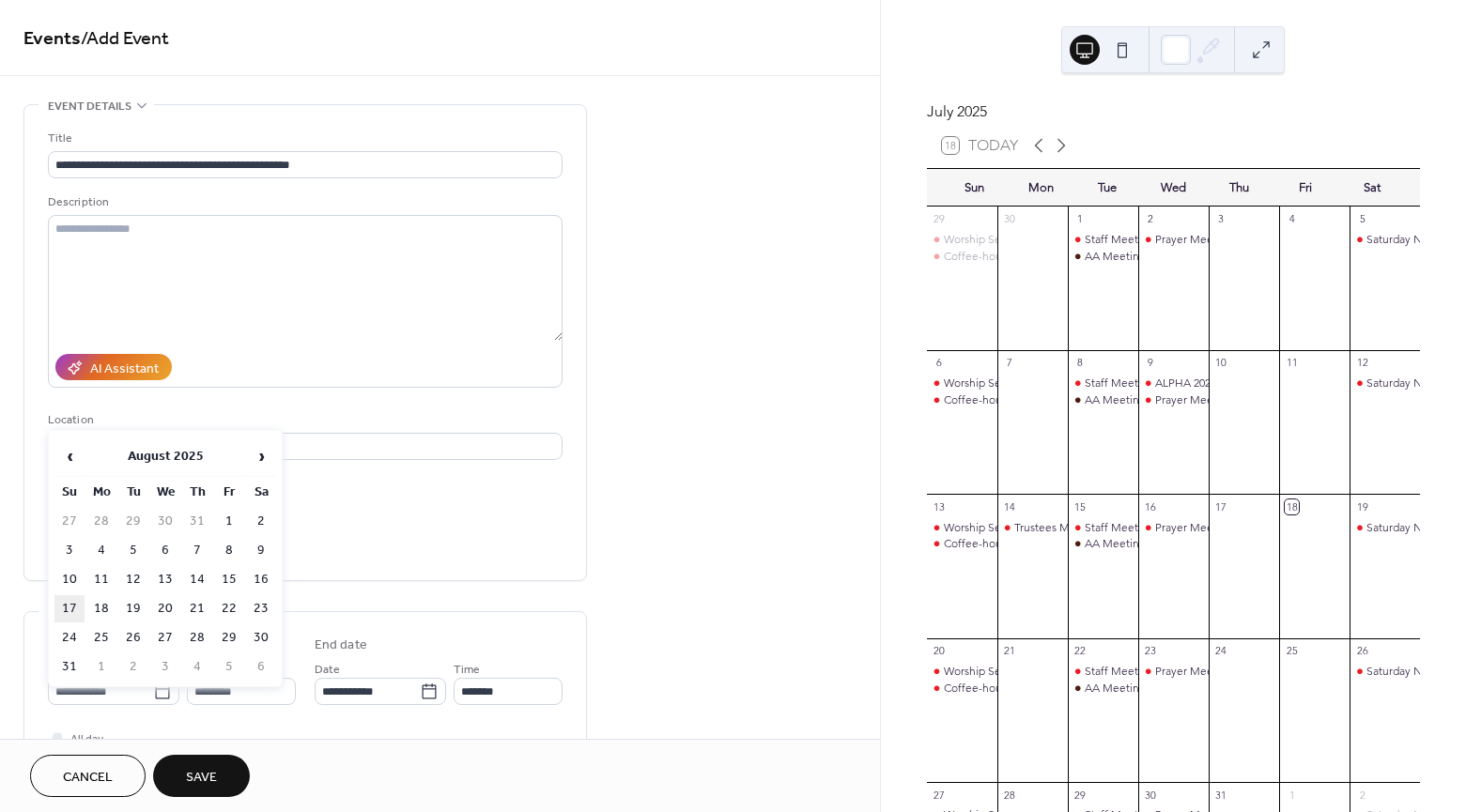 click on "17" at bounding box center [69, 608] 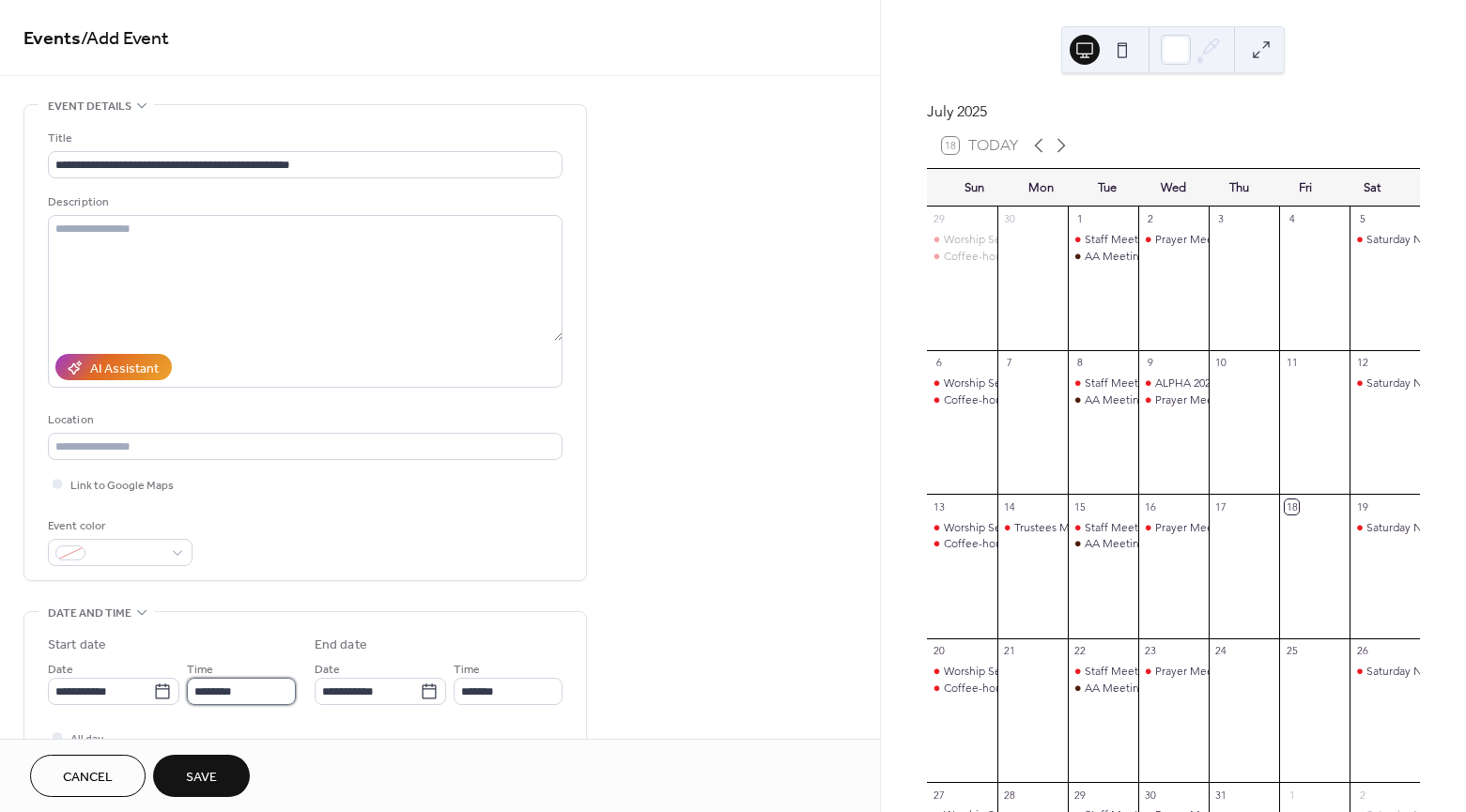 click on "********" at bounding box center (241, 691) 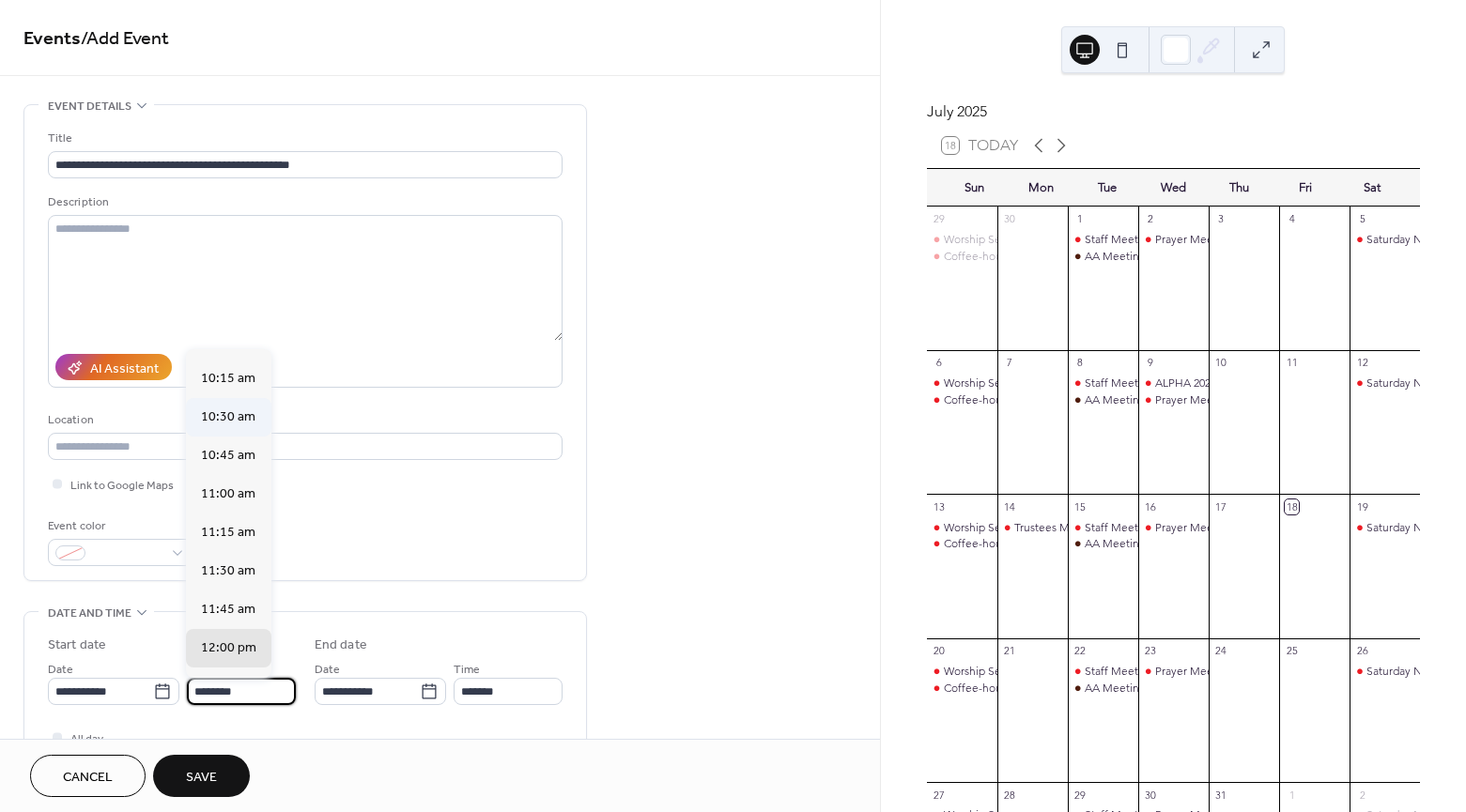 scroll, scrollTop: 1554, scrollLeft: 0, axis: vertical 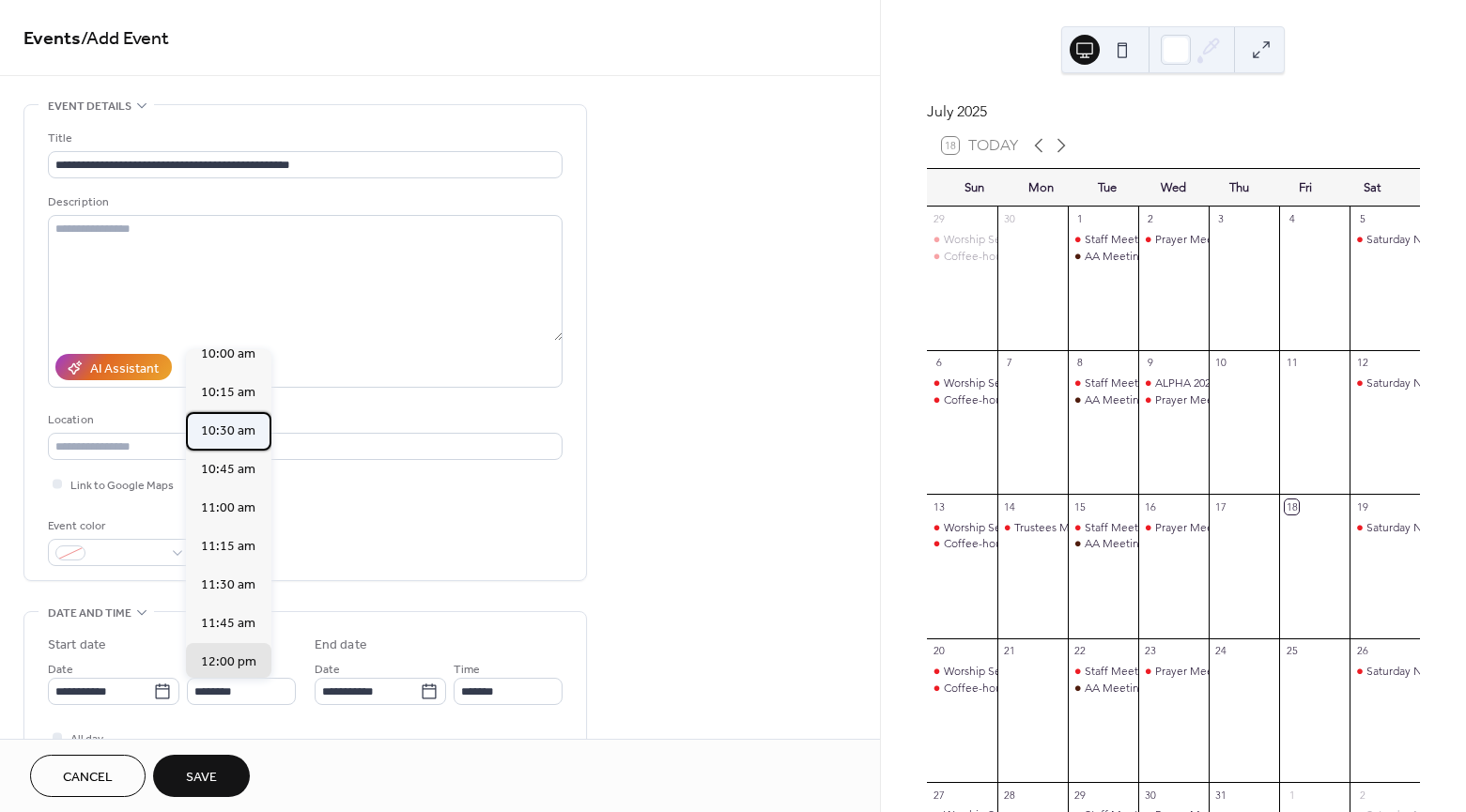 click on "10:30 am" at bounding box center (228, 431) 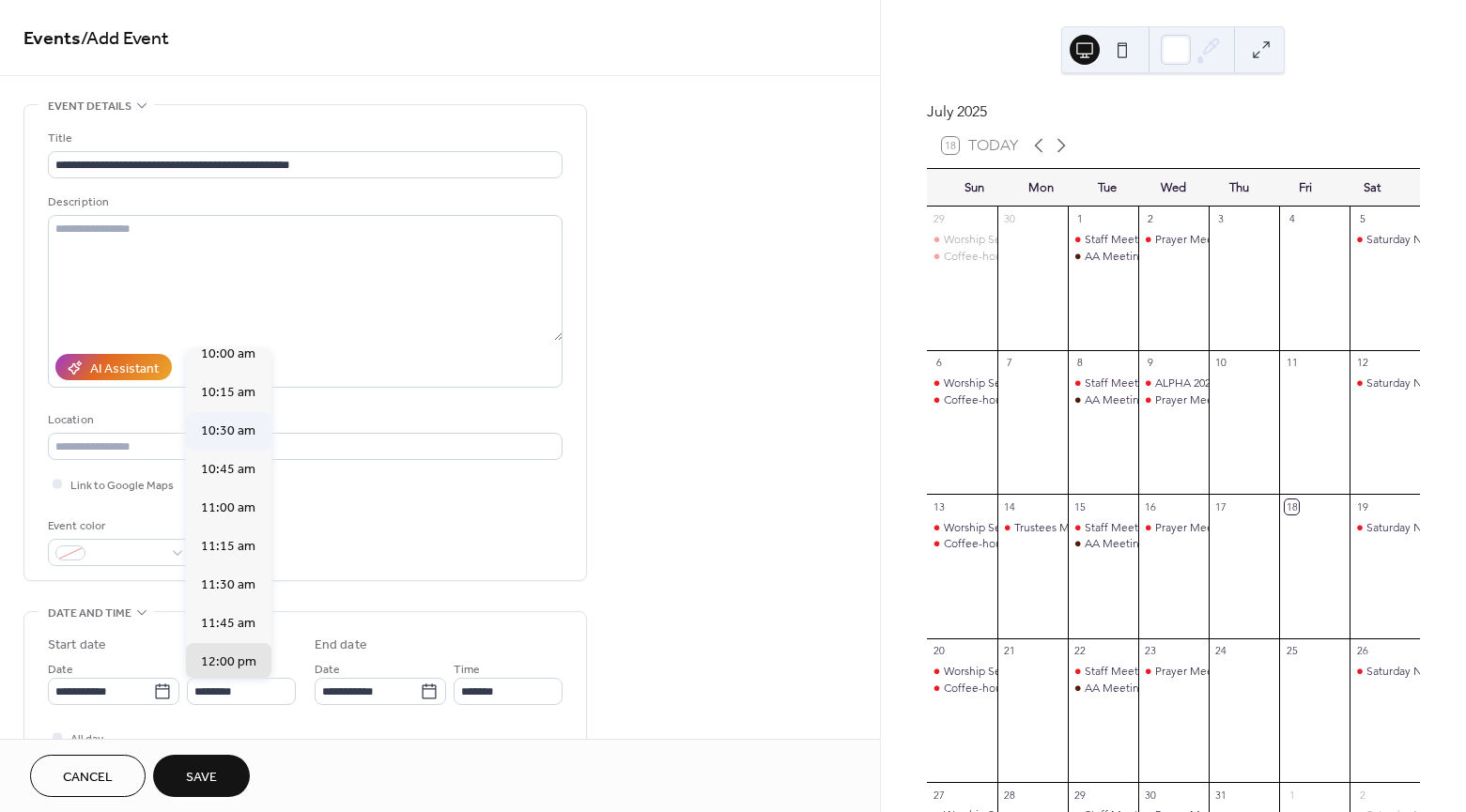type on "********" 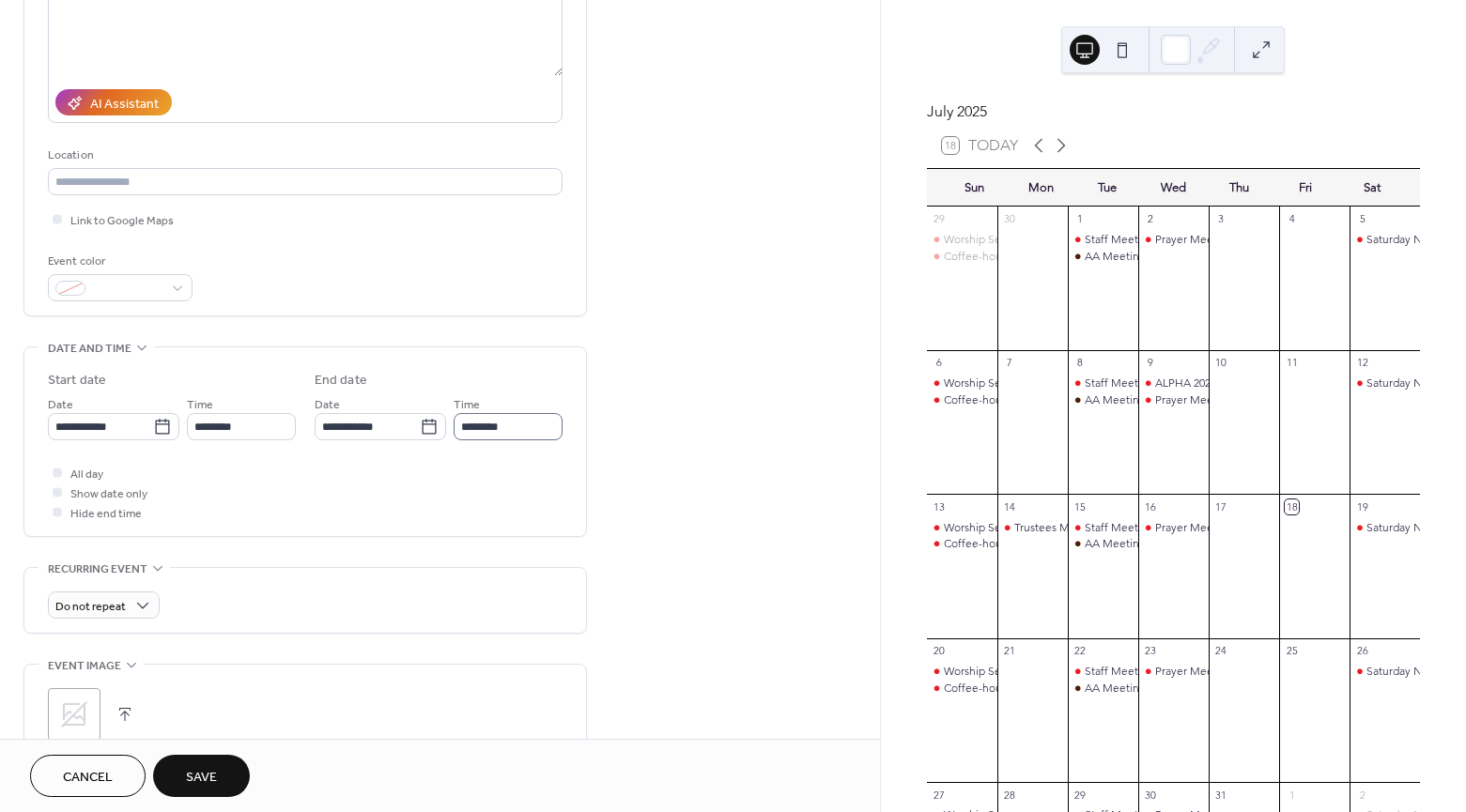 scroll, scrollTop: 313, scrollLeft: 0, axis: vertical 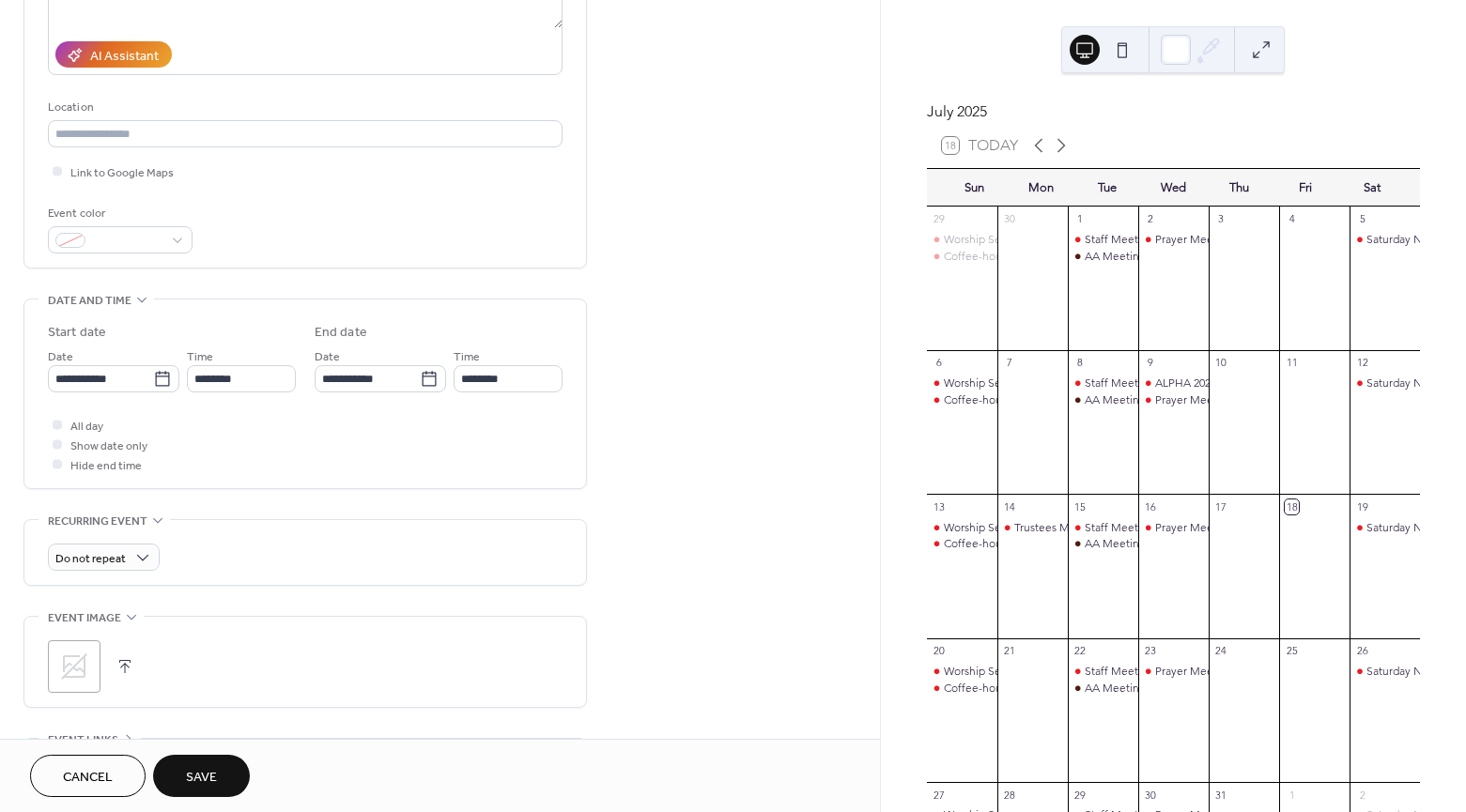 click on "Save" at bounding box center [201, 777] 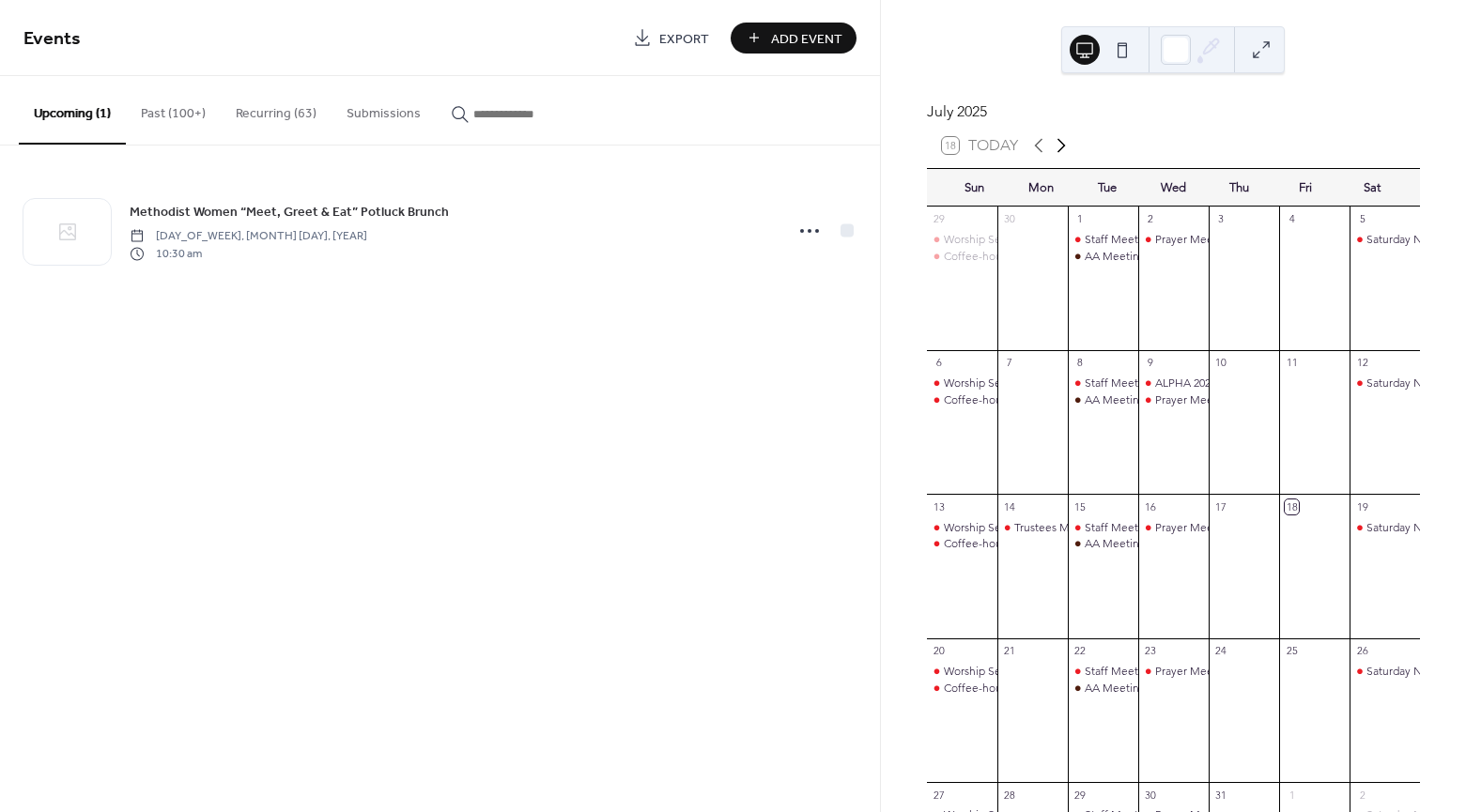 click 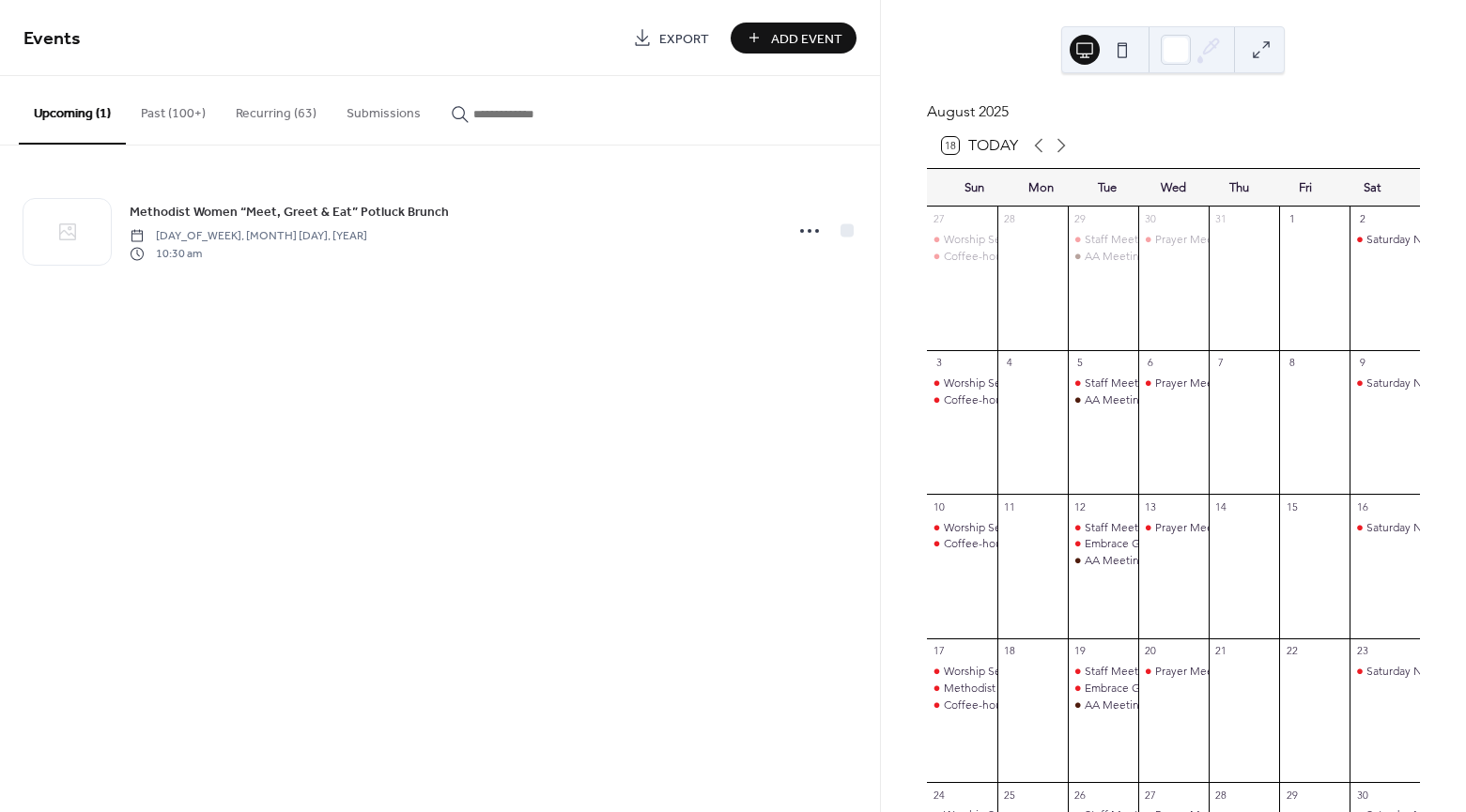 click on "Add Event" at bounding box center (807, 38) 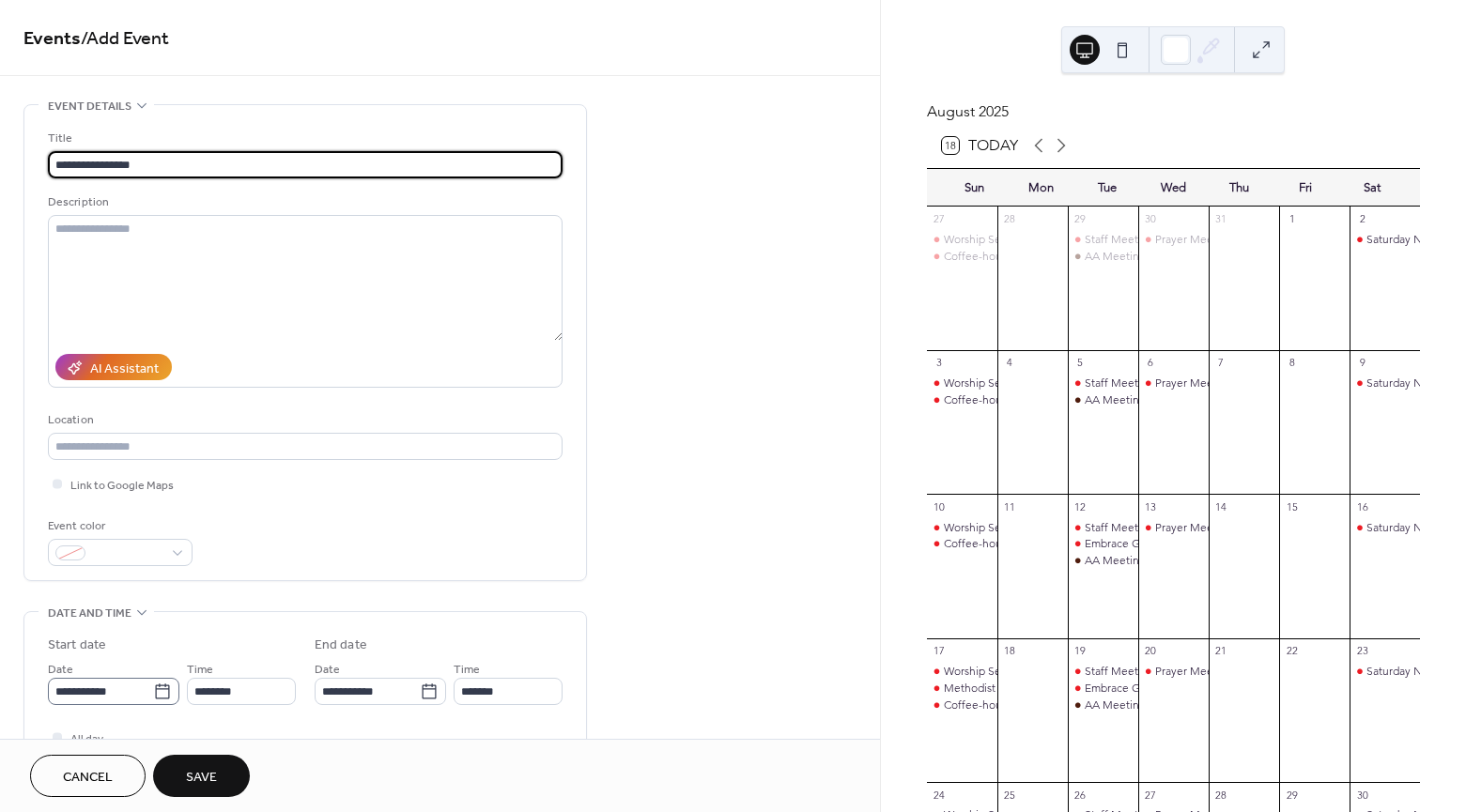 type on "**********" 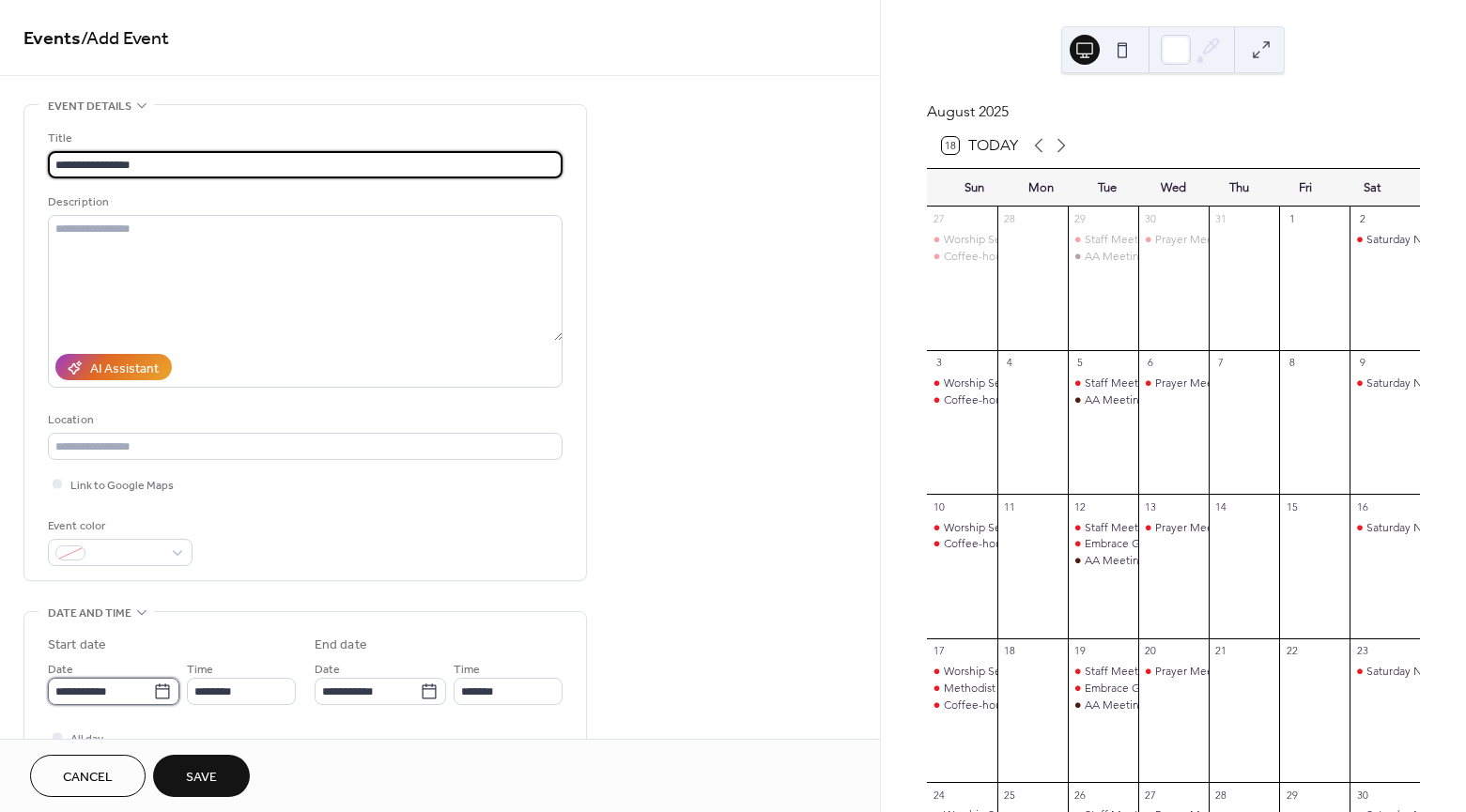 click on "**********" at bounding box center (100, 691) 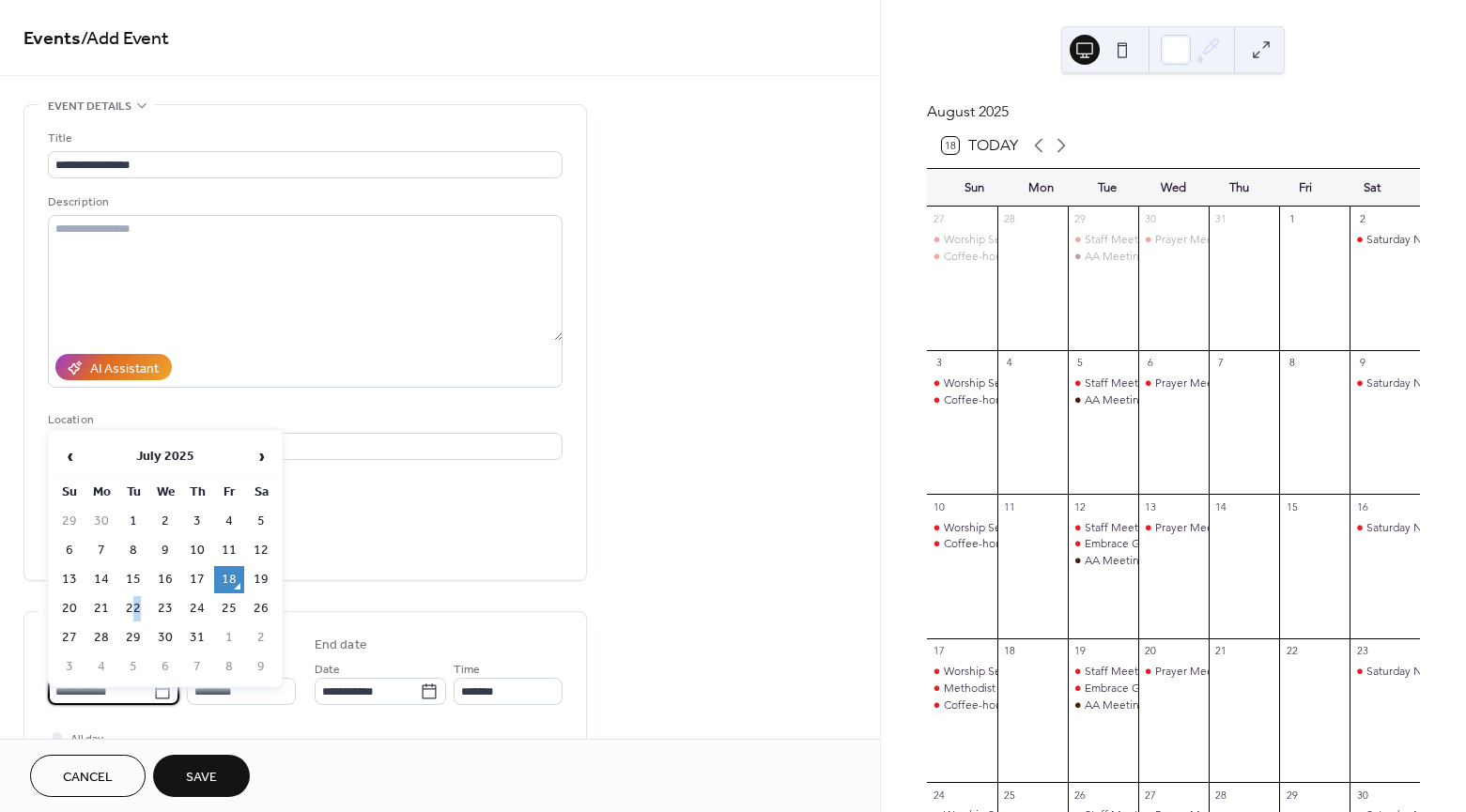 click on "22" at bounding box center [133, 608] 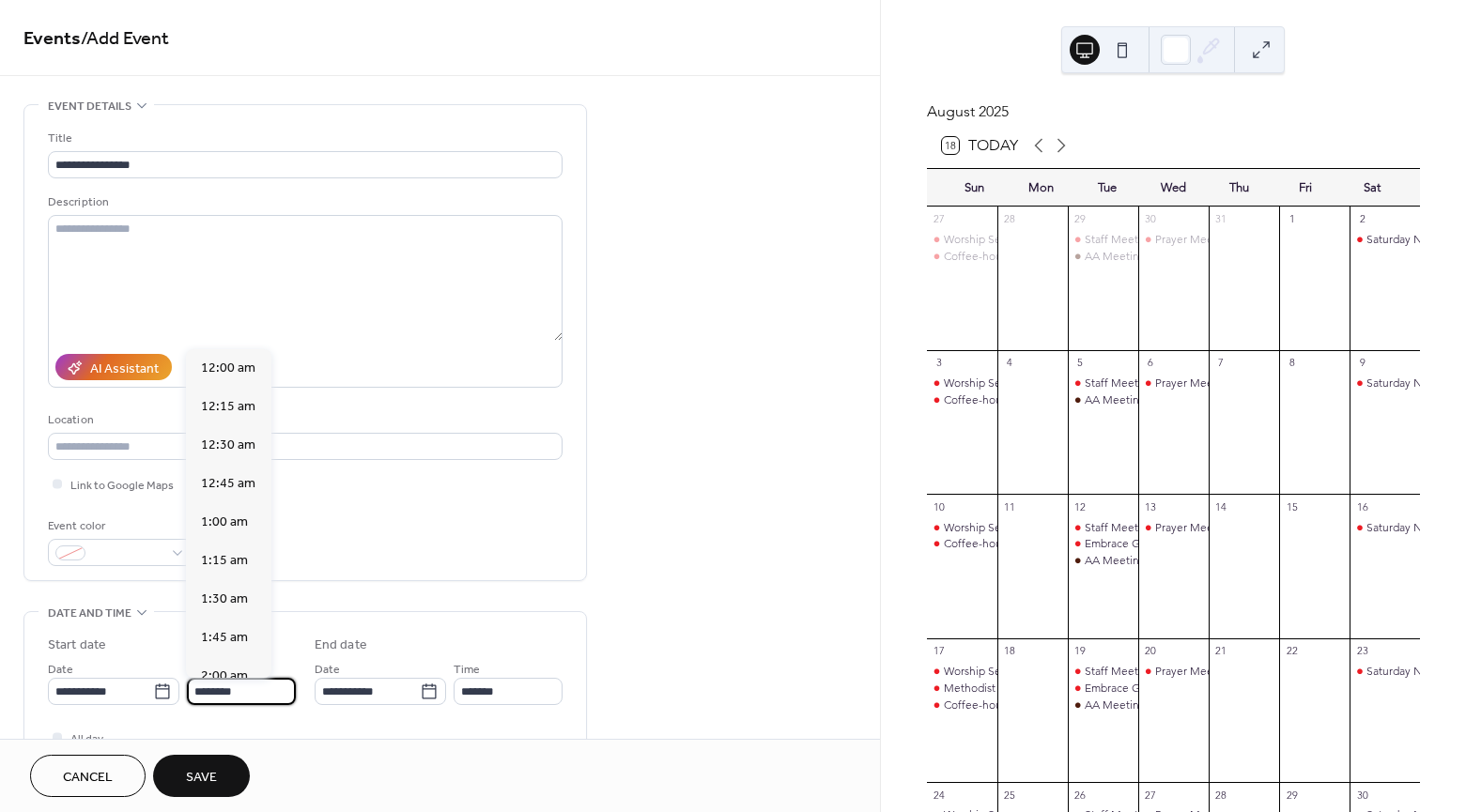 click on "********" at bounding box center (241, 691) 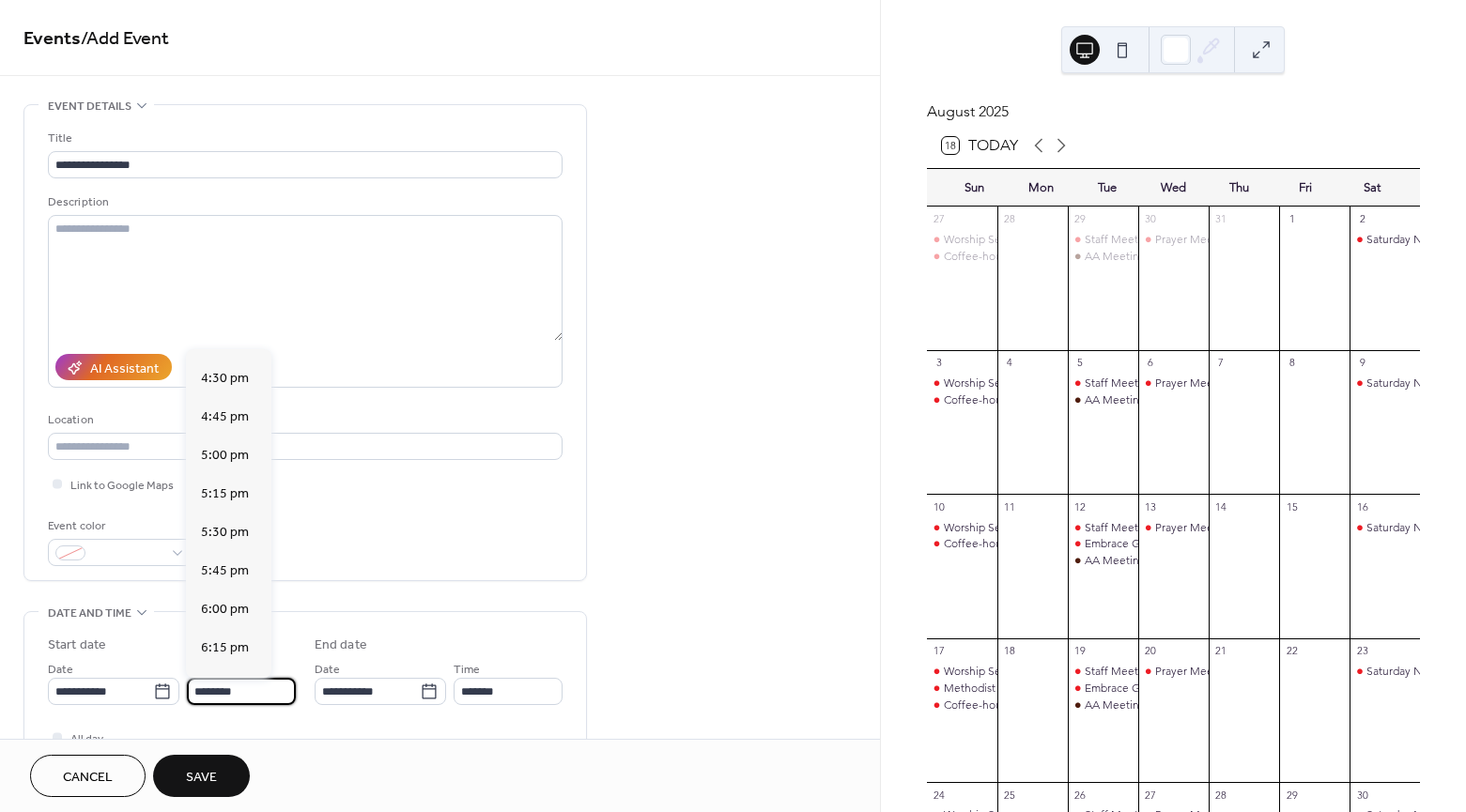 scroll, scrollTop: 2597, scrollLeft: 0, axis: vertical 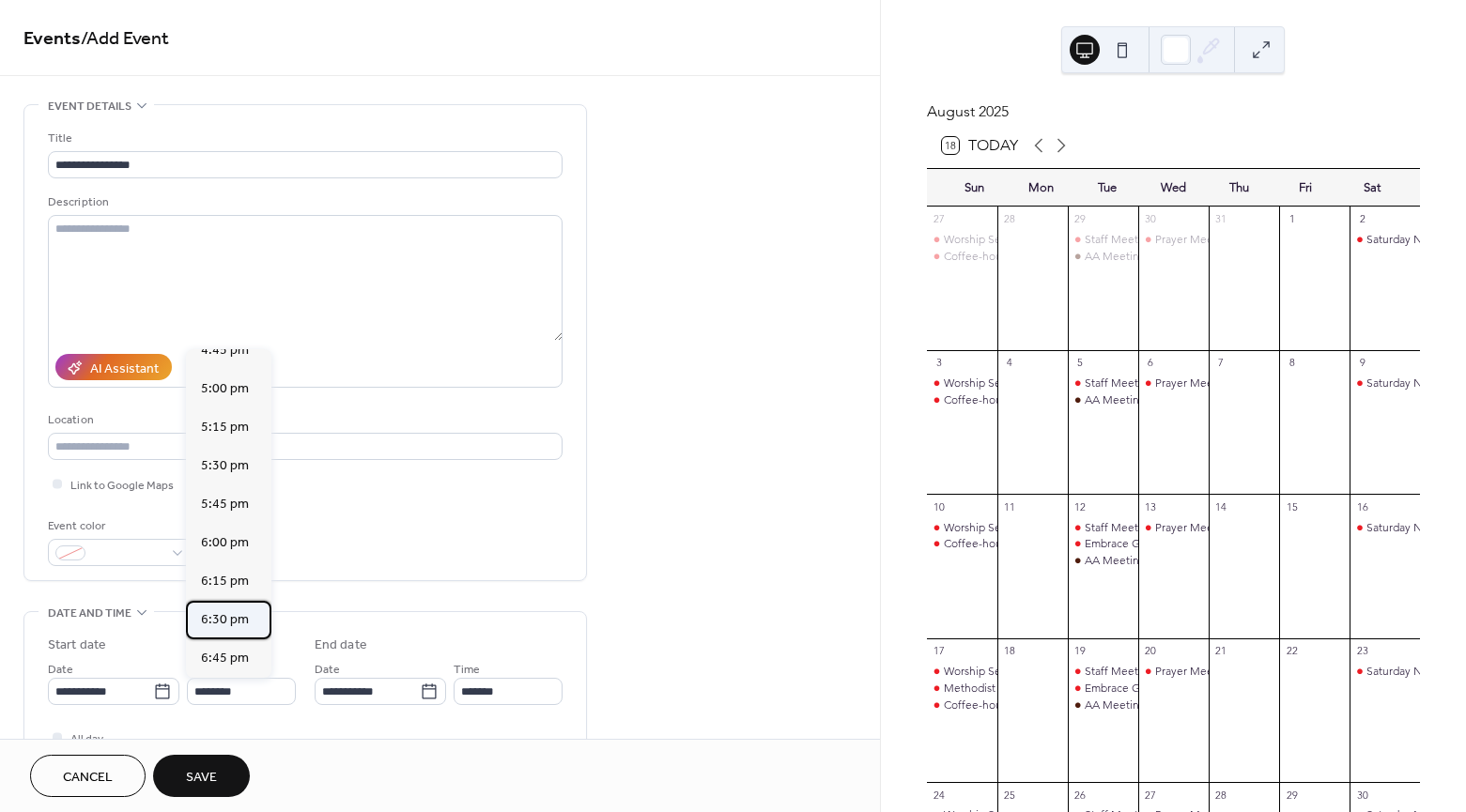 click on "6:30 pm" at bounding box center (224, 620) 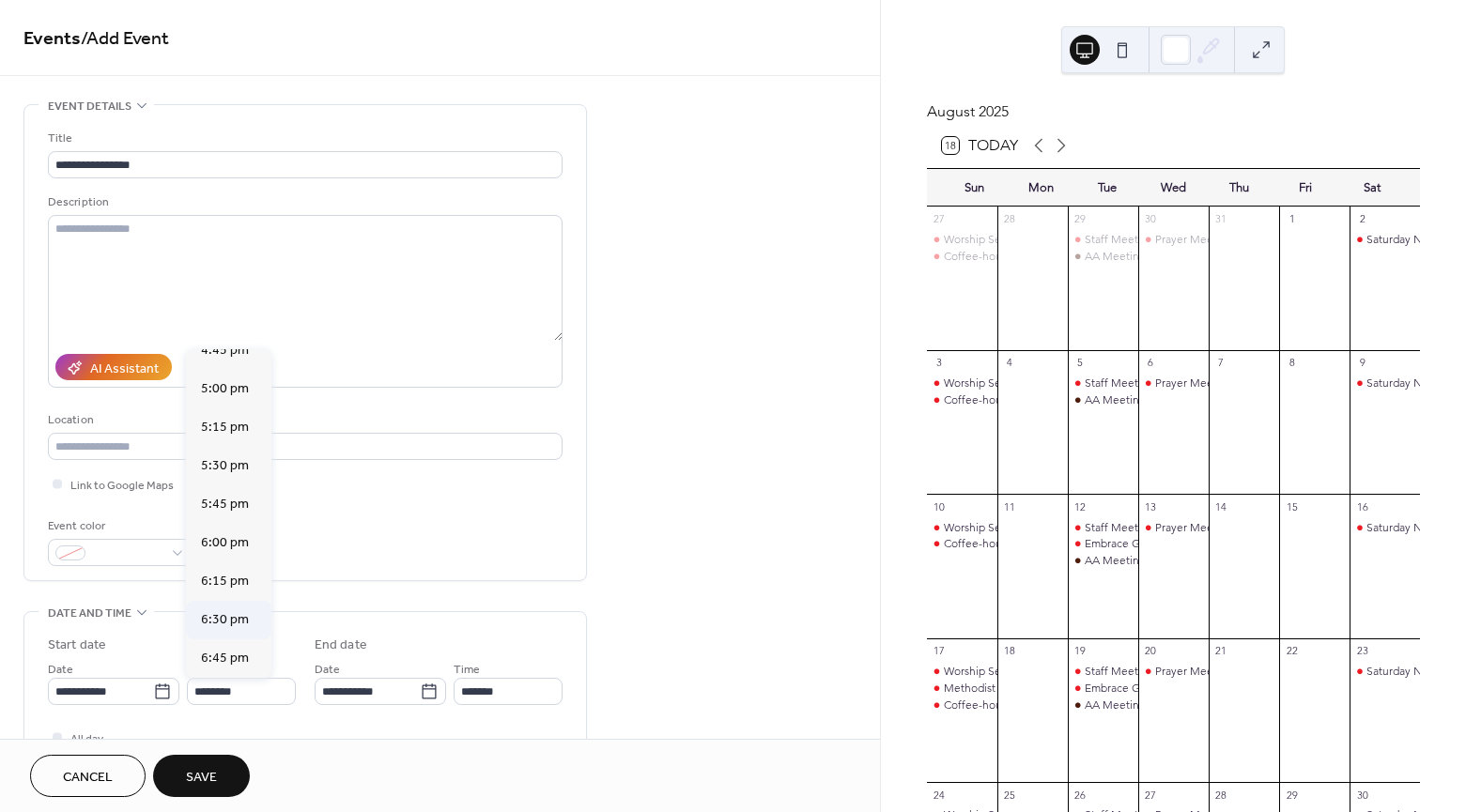 type on "*******" 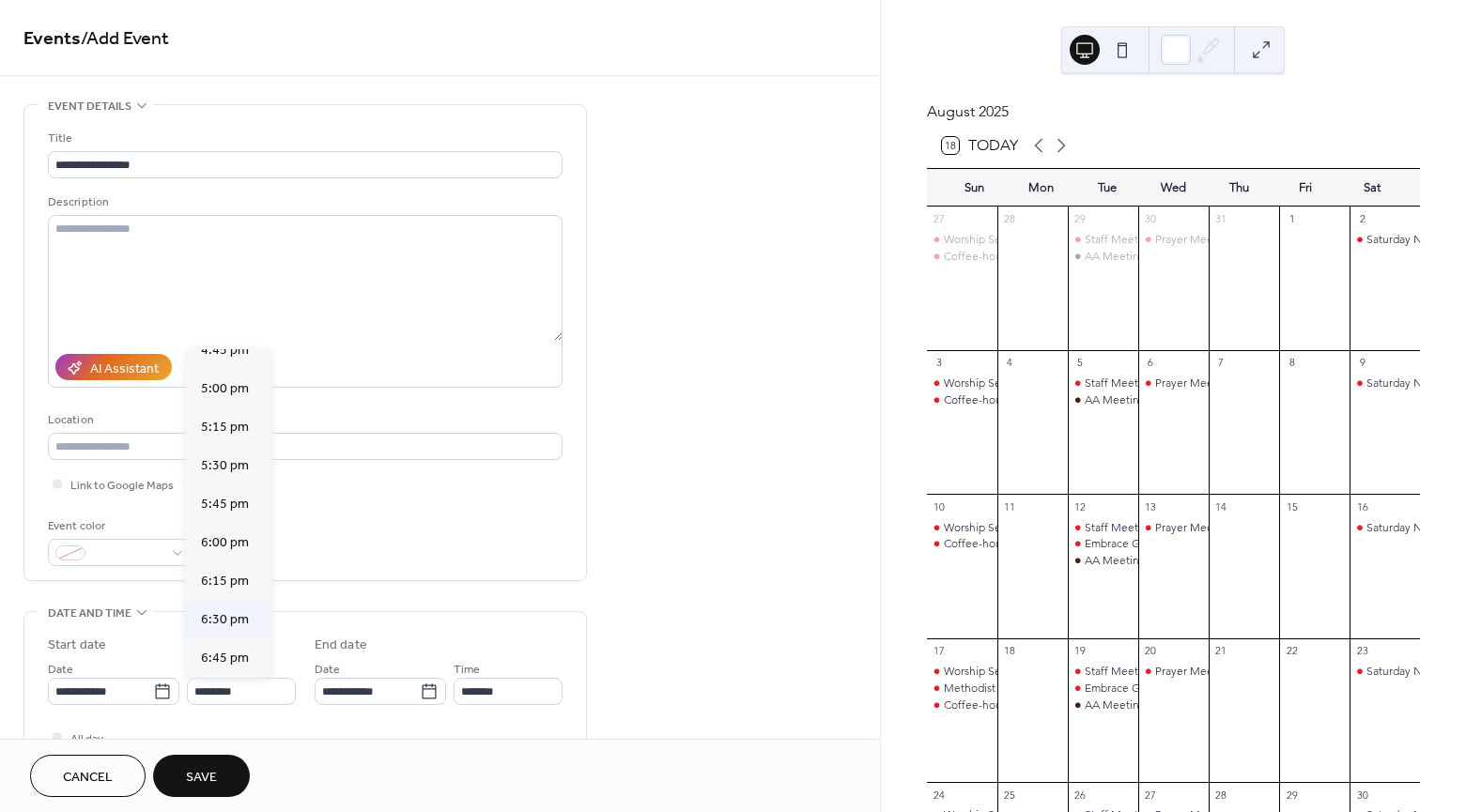 type on "*******" 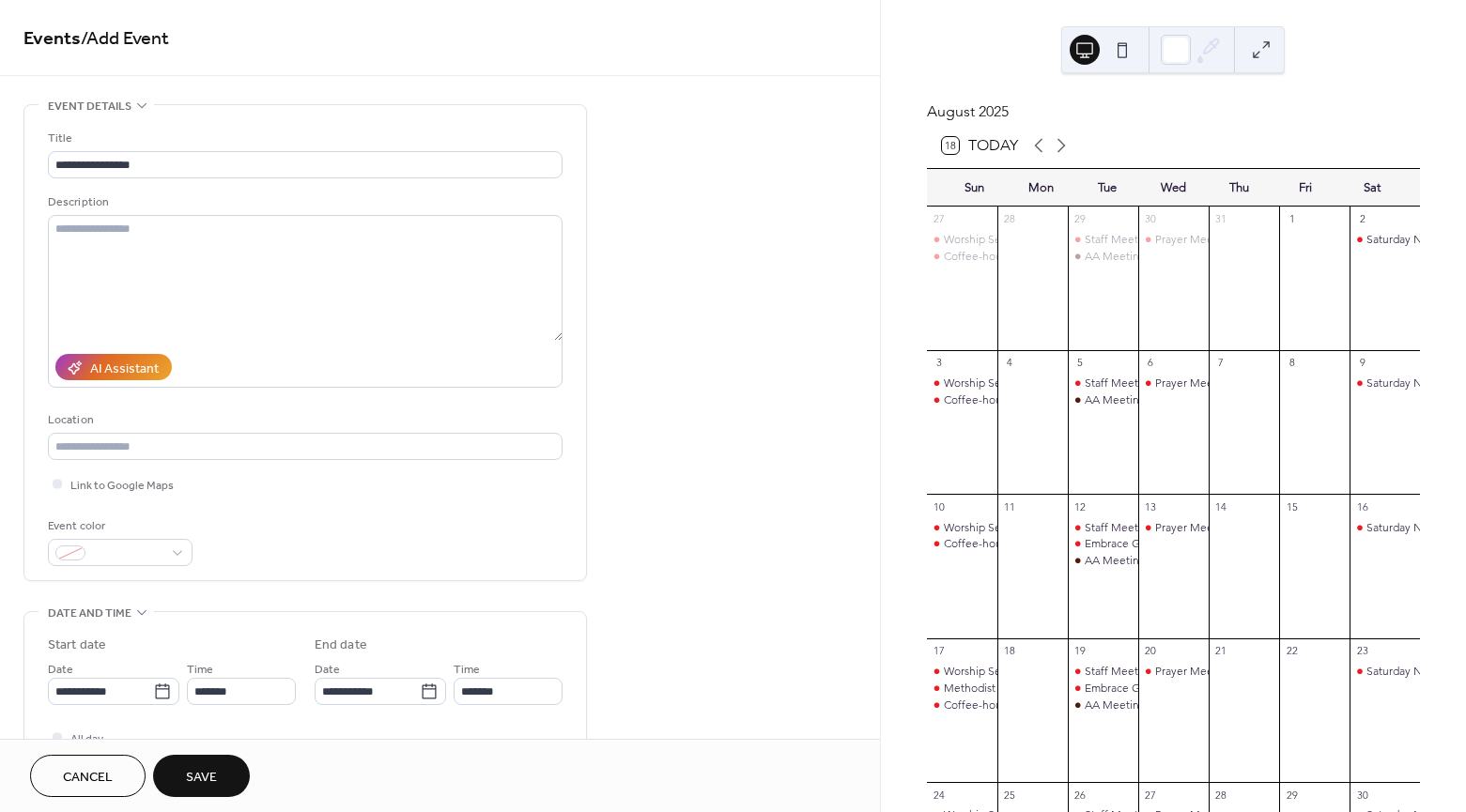 click on "Save" at bounding box center (201, 777) 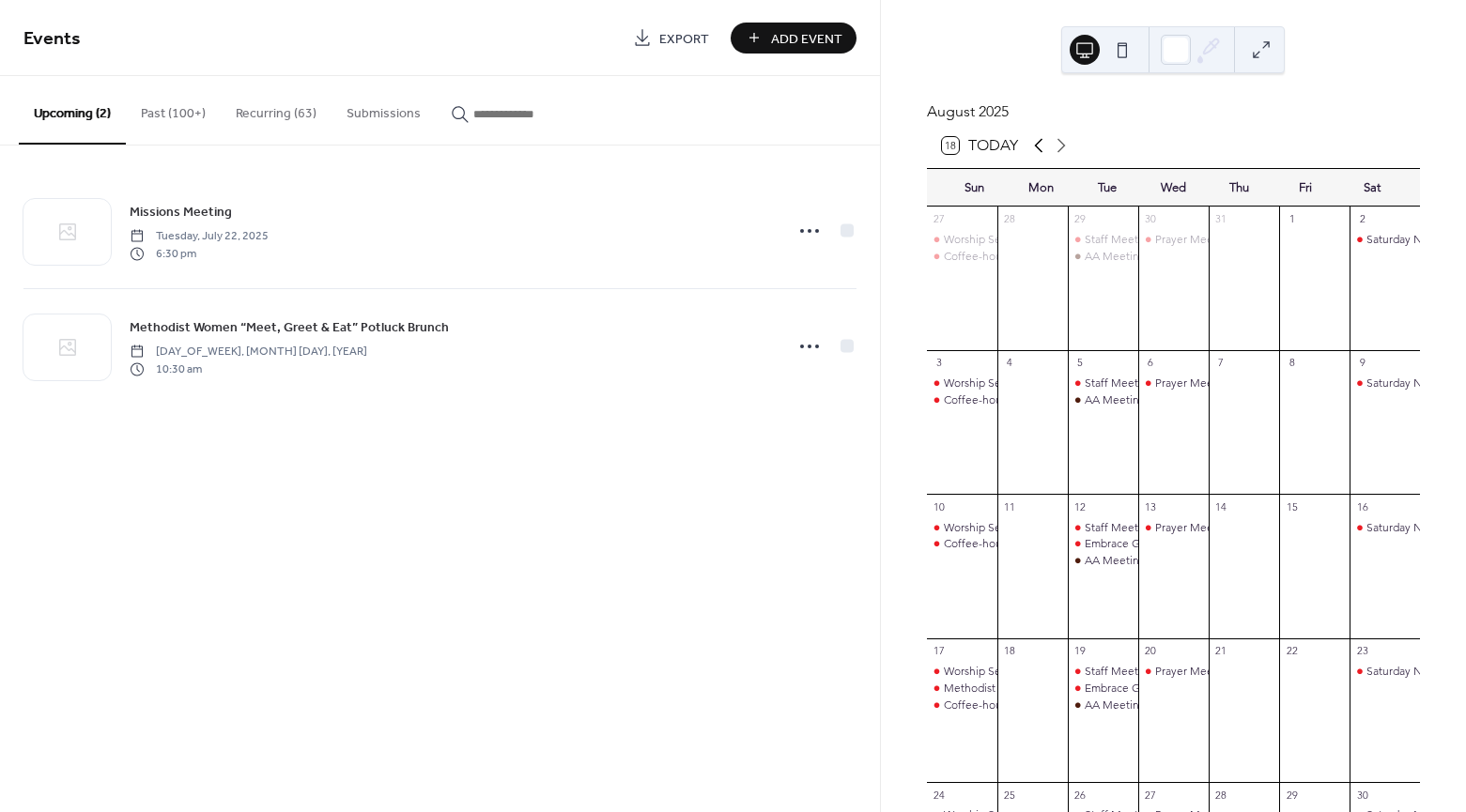 click 